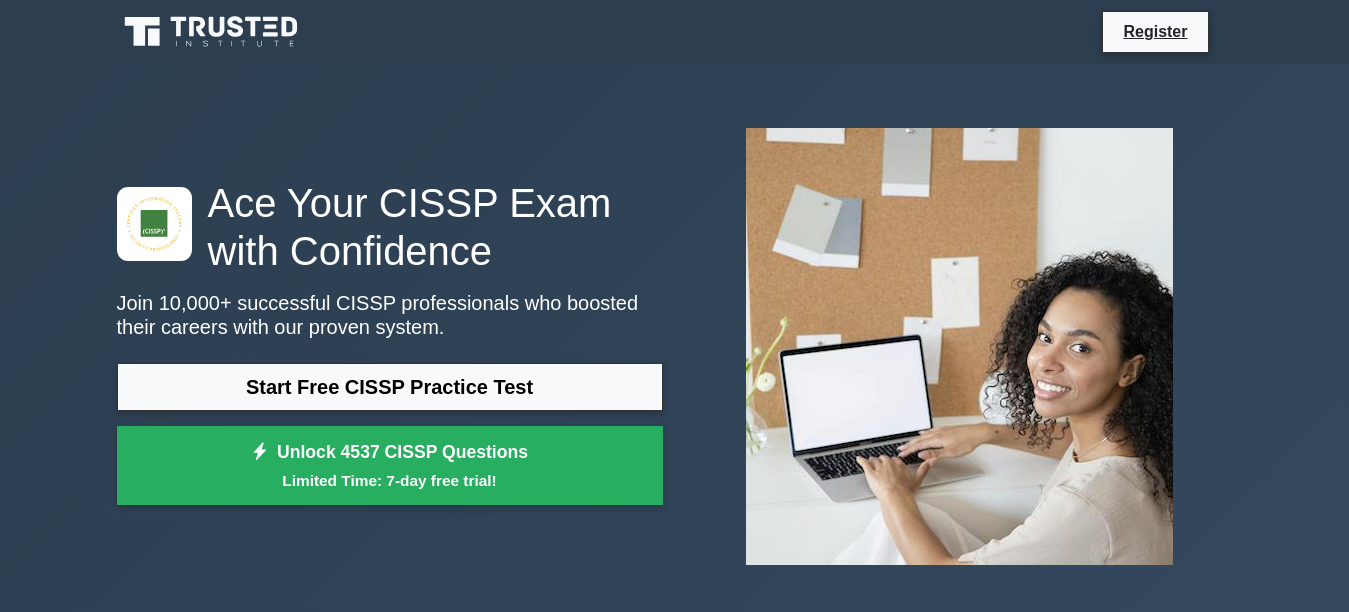 scroll, scrollTop: 0, scrollLeft: 0, axis: both 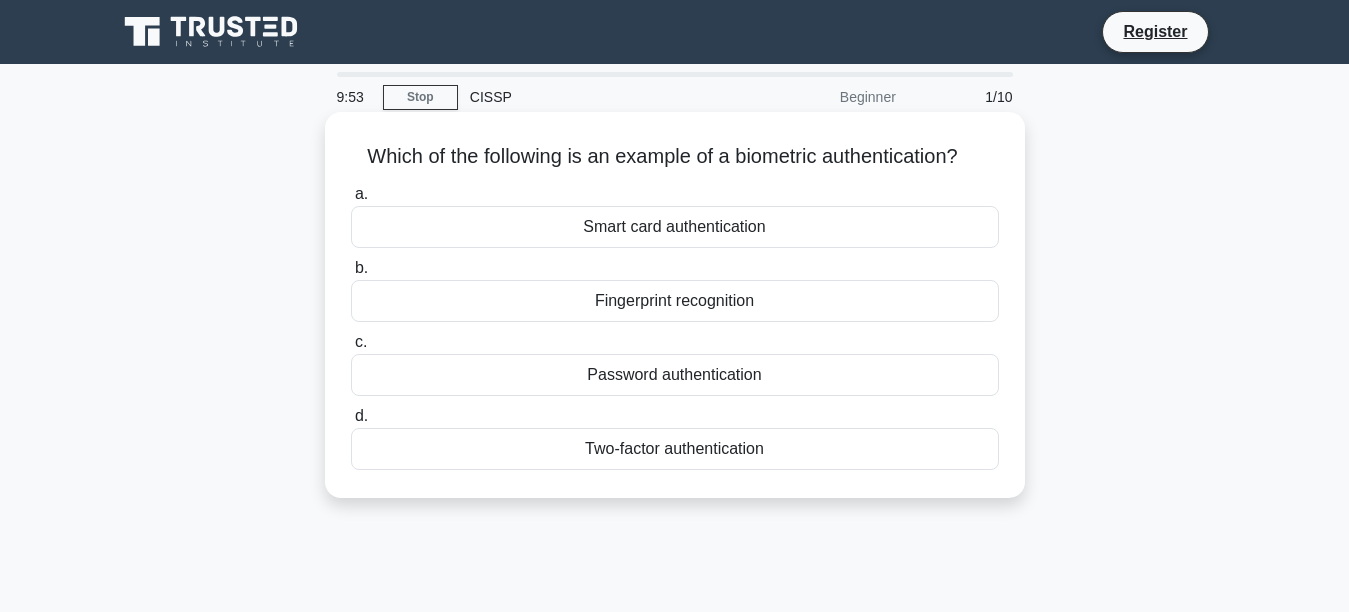 click on "Fingerprint recognition" at bounding box center (675, 301) 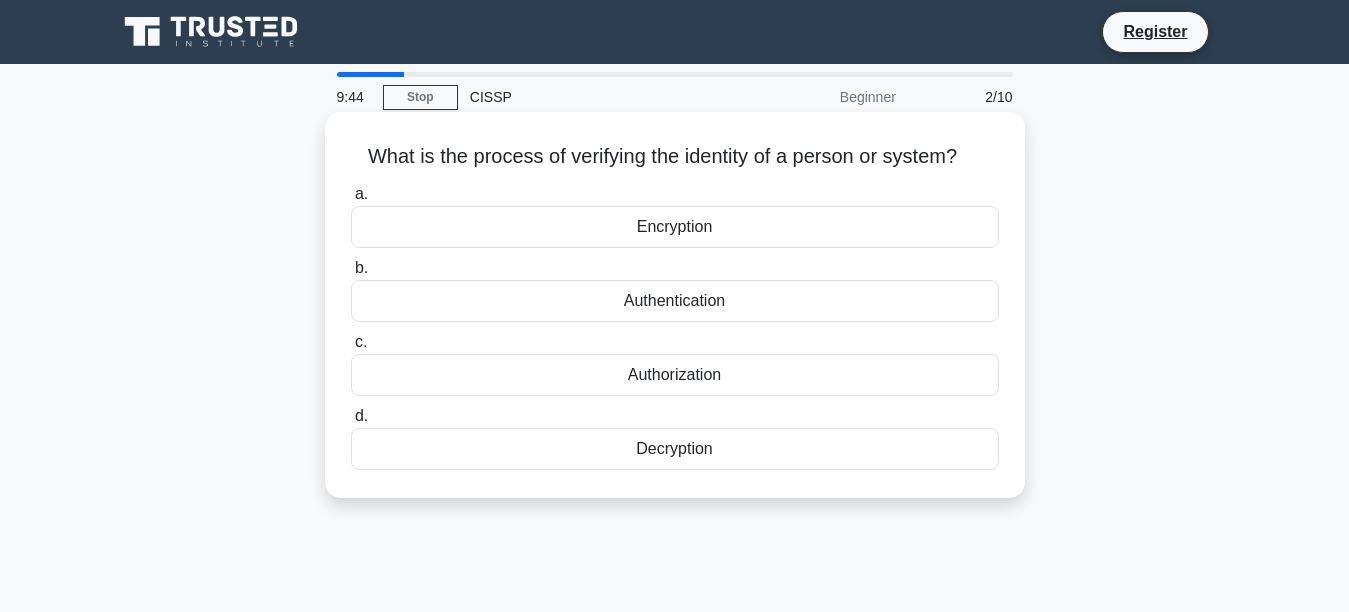 click on "Authentication" at bounding box center (675, 301) 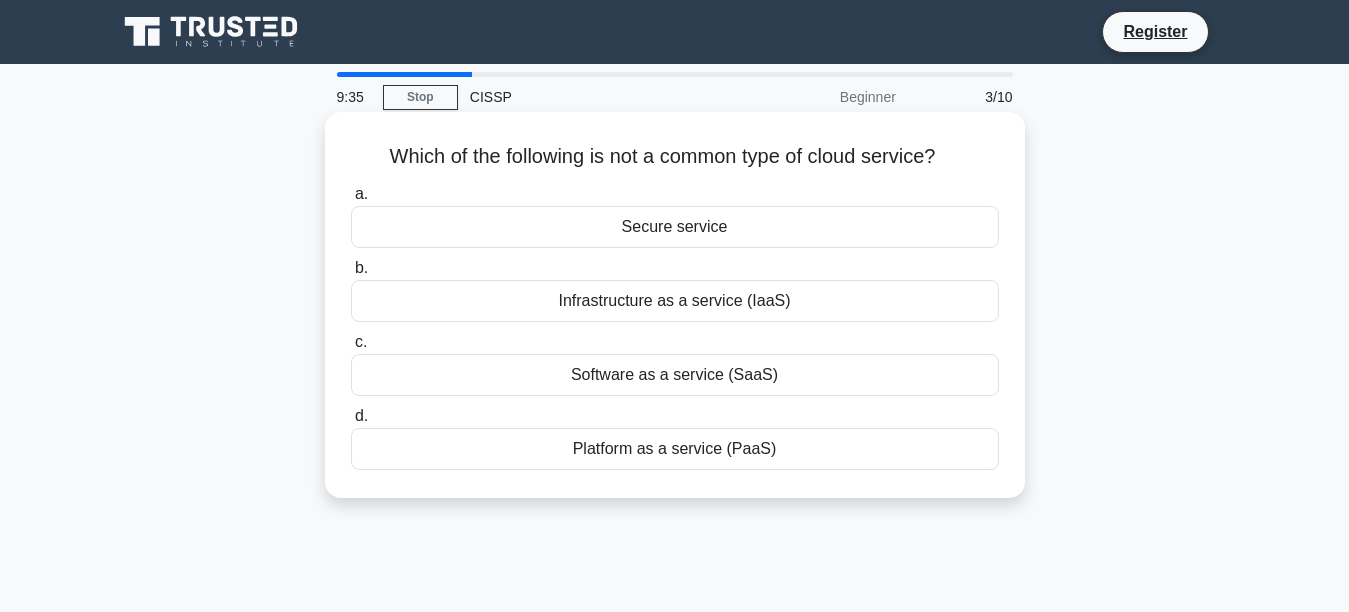 click on "Secure service" at bounding box center [675, 227] 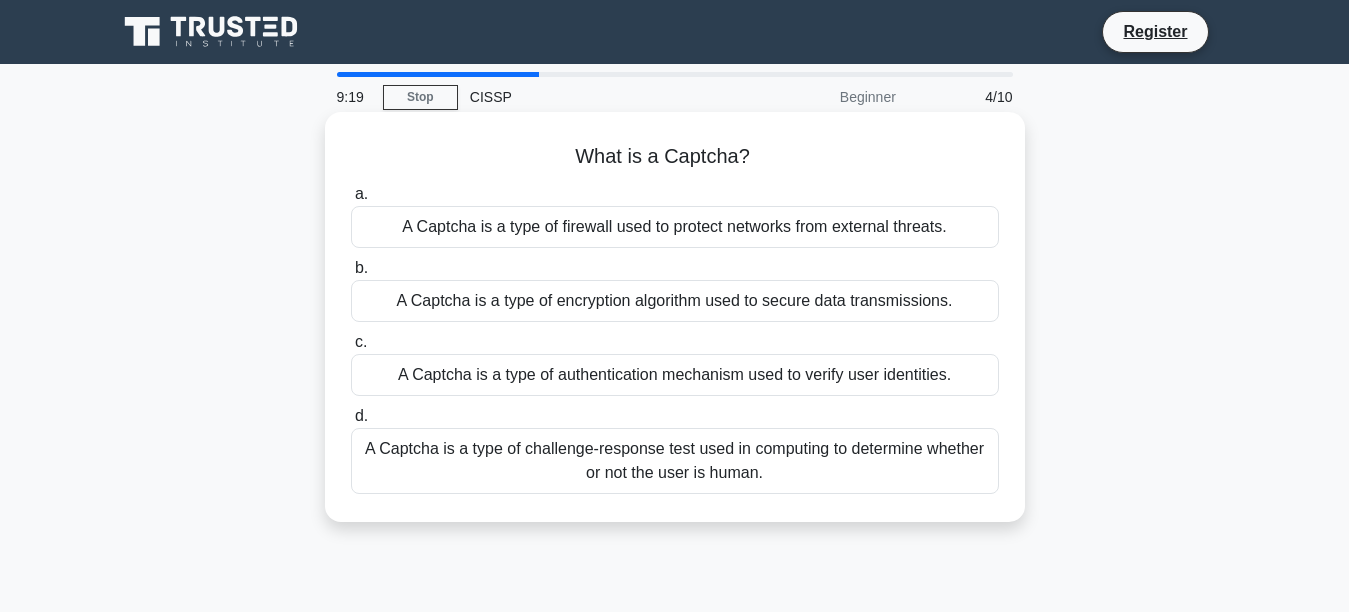 click on "A Captcha is a type of challenge-response test used in computing to determine whether or not the user is human." at bounding box center (675, 461) 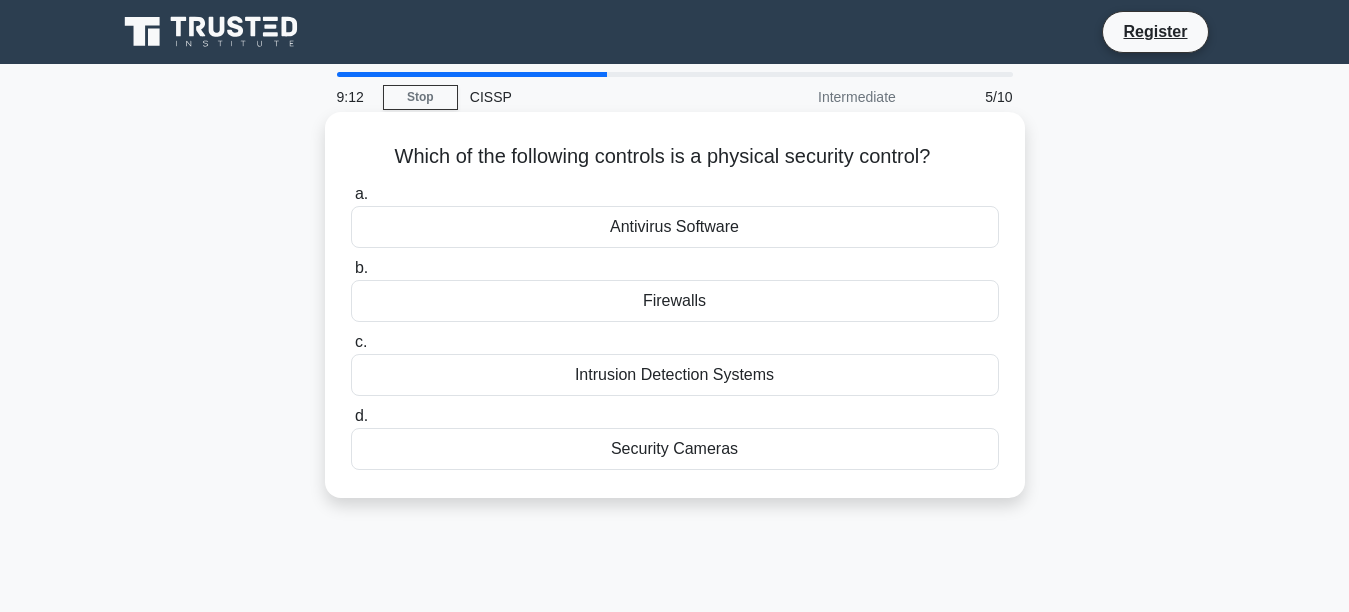 click on "Security Cameras" at bounding box center [675, 449] 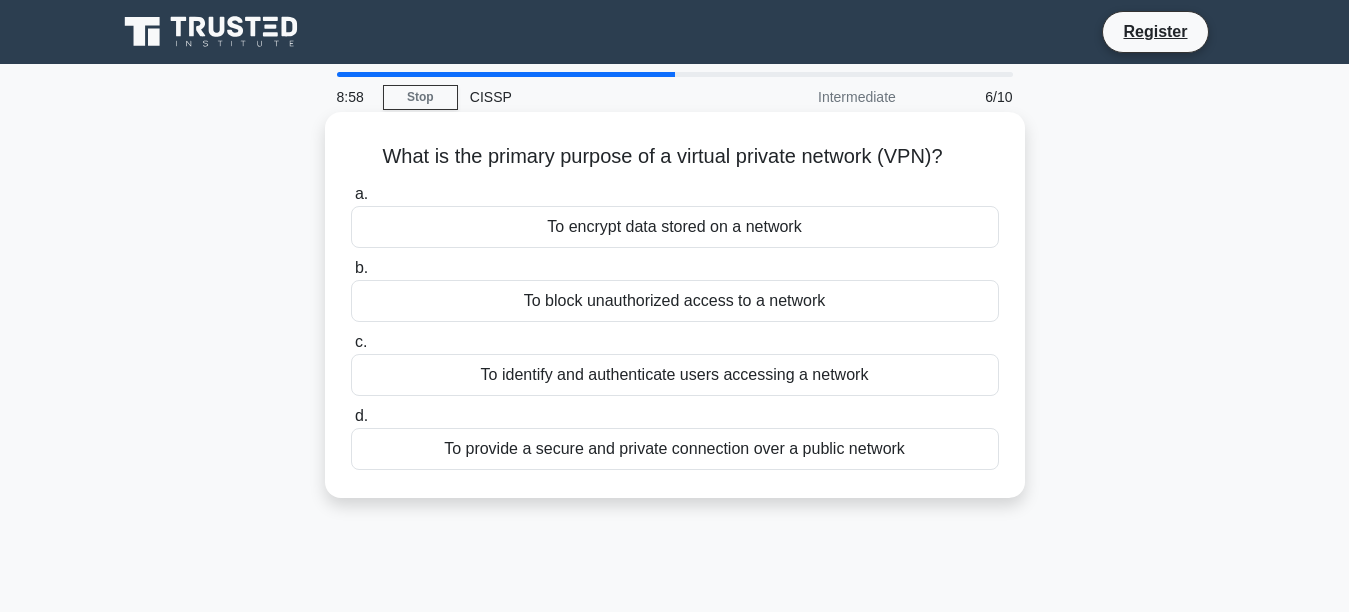 click on "To provide a secure and private connection over a public network" at bounding box center (675, 449) 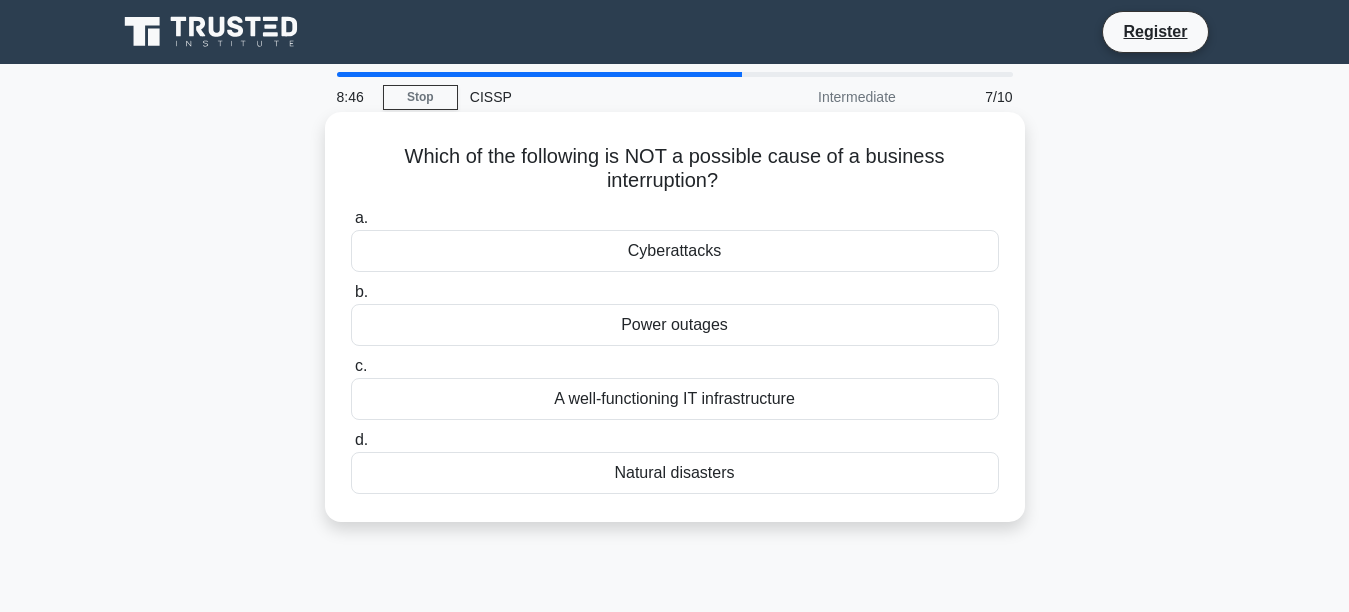 click on "Natural disasters" at bounding box center (675, 473) 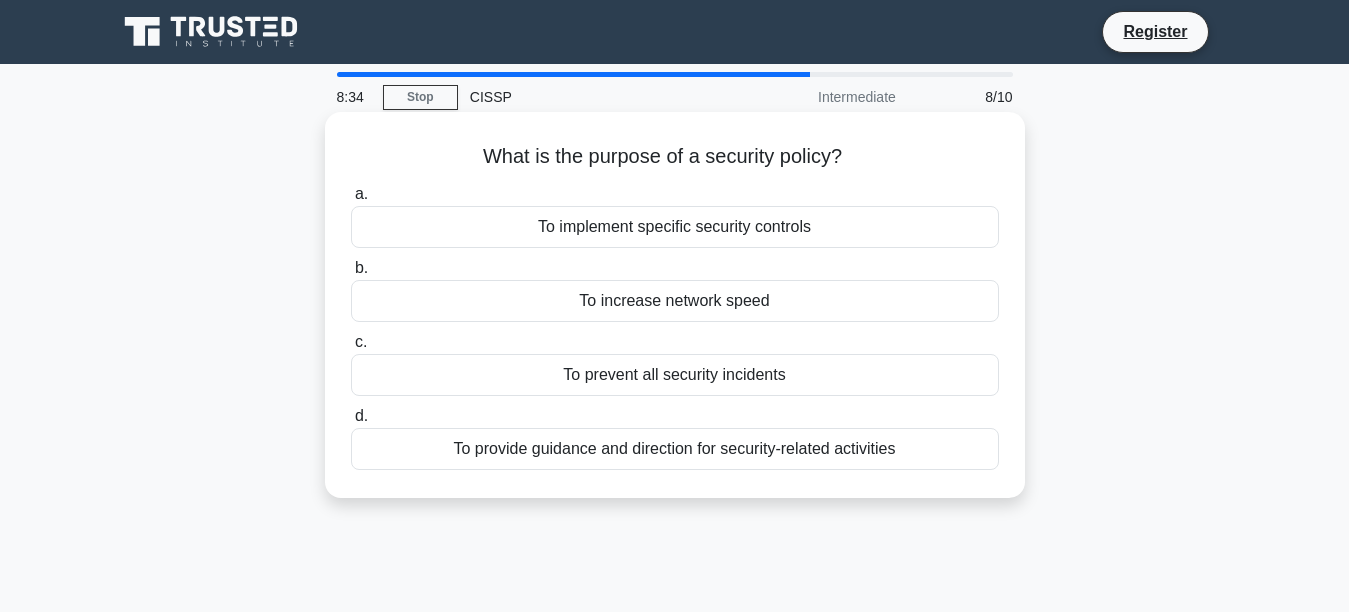 click on "To provide guidance and direction for security-related activities" at bounding box center [675, 449] 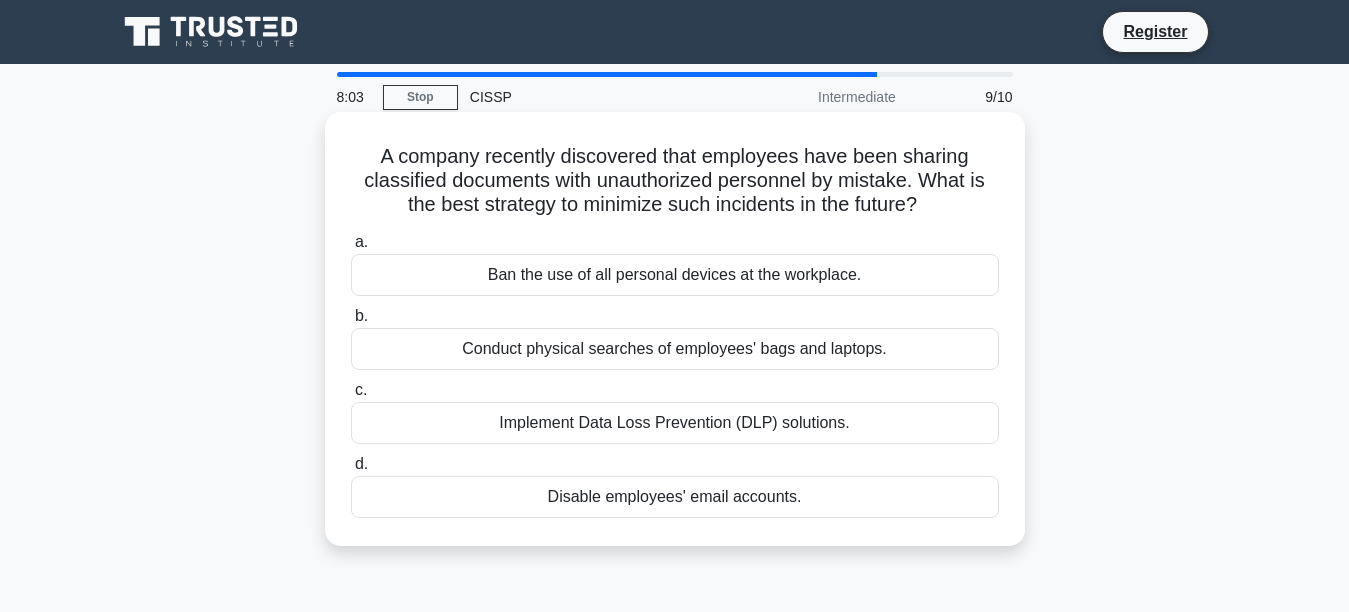 click on "Implement Data Loss Prevention (DLP) solutions." at bounding box center (675, 423) 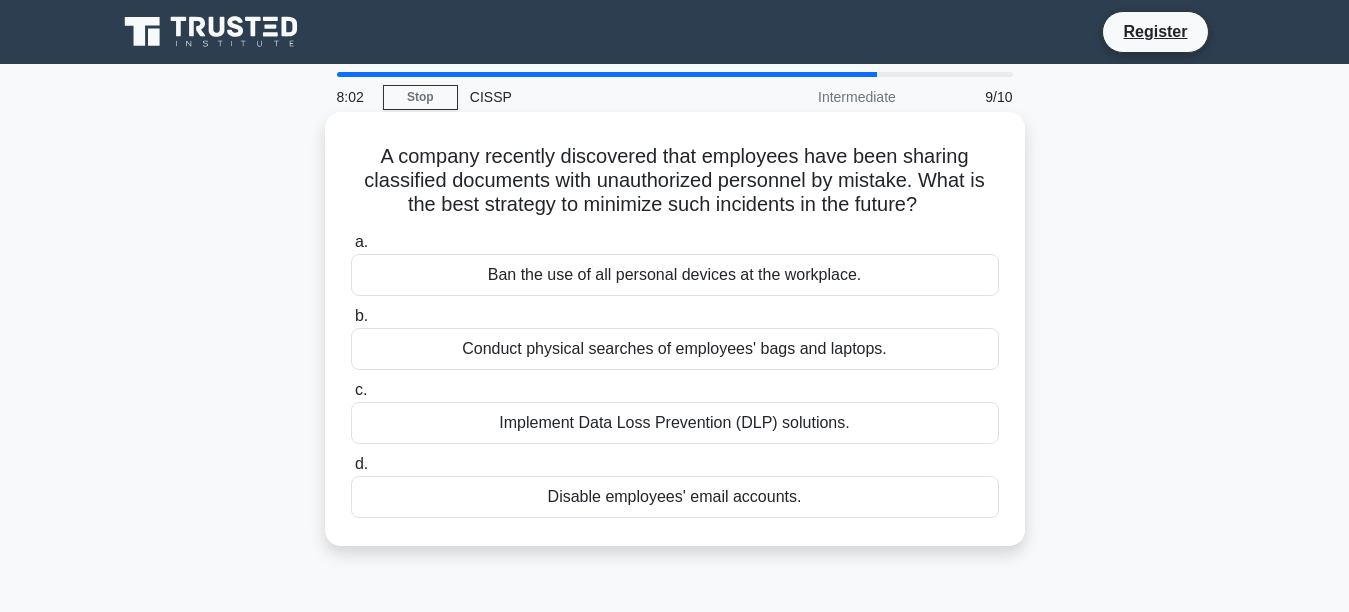 click on "Implement Data Loss Prevention (DLP) solutions." at bounding box center [675, 423] 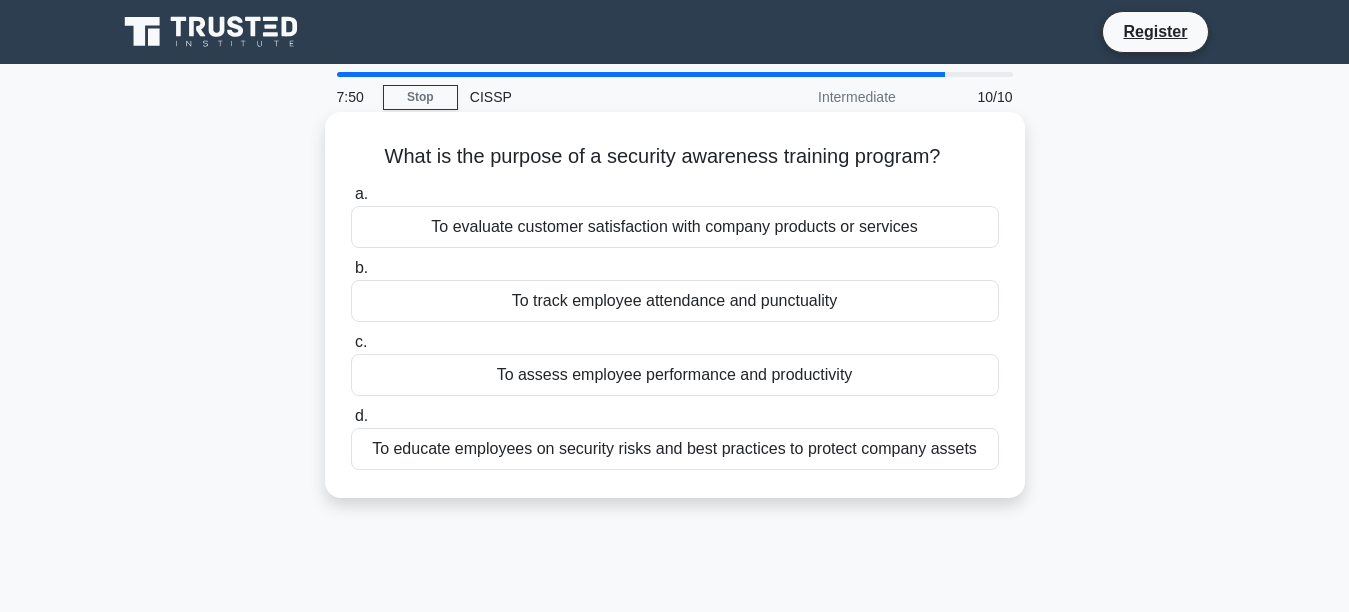 click on "To educate employees on security risks and best practices to protect company assets" at bounding box center [675, 449] 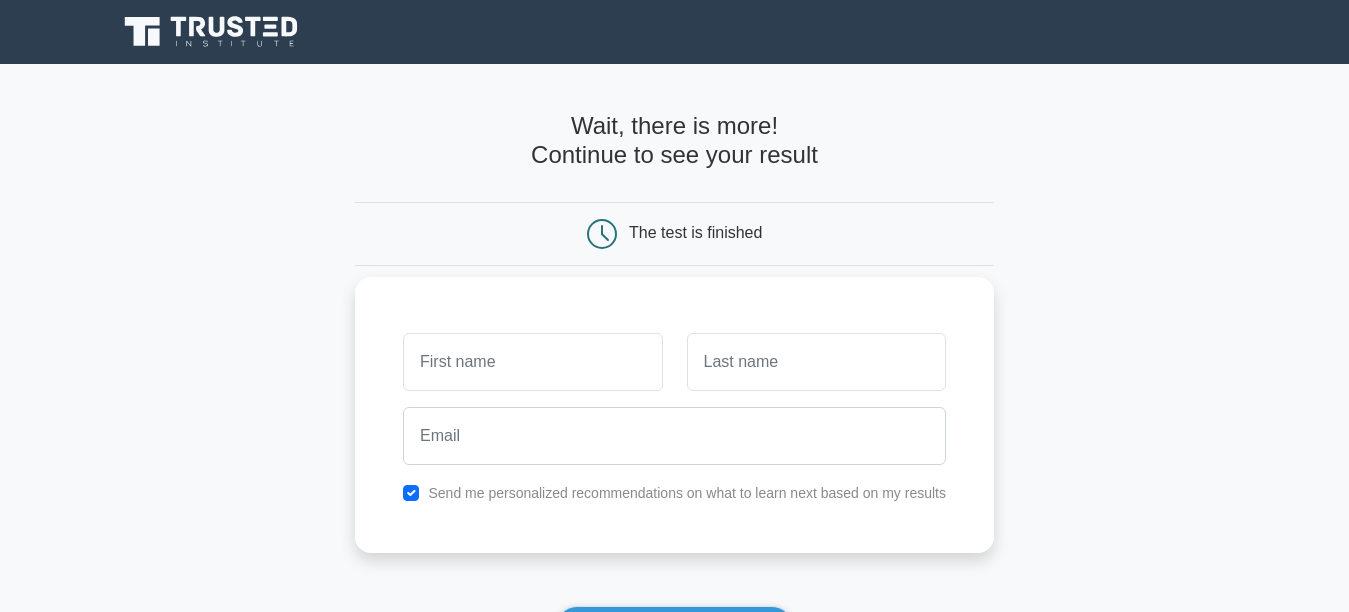 scroll, scrollTop: 0, scrollLeft: 0, axis: both 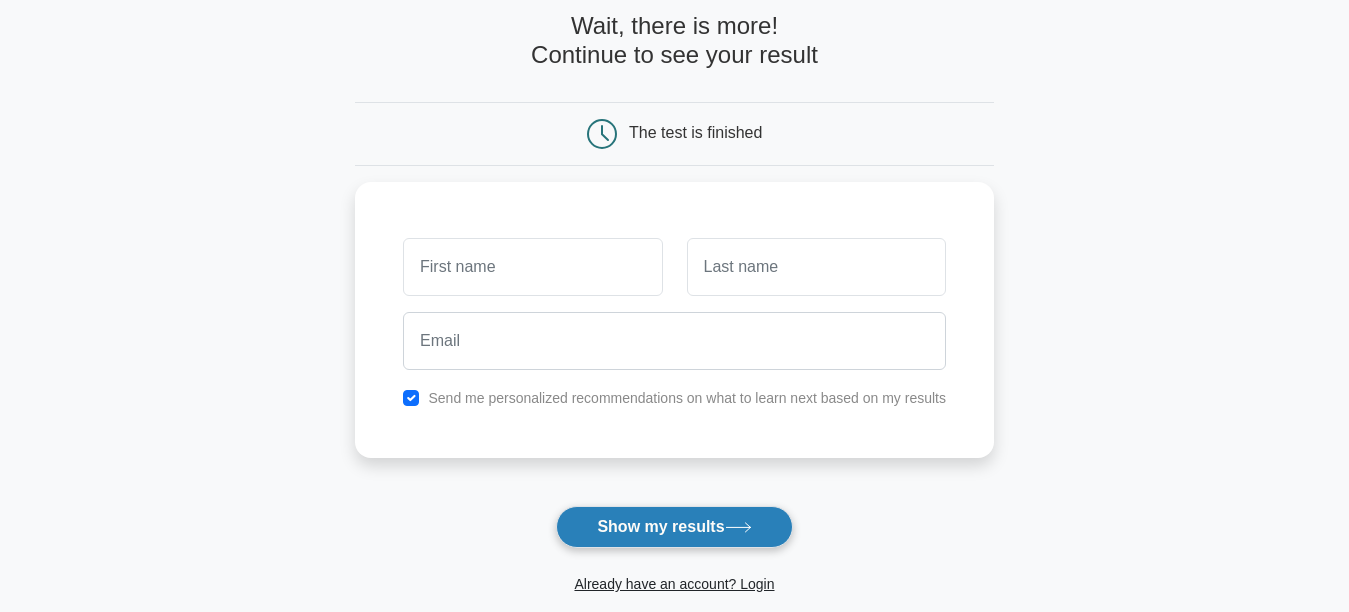 click on "Show my results" at bounding box center [674, 527] 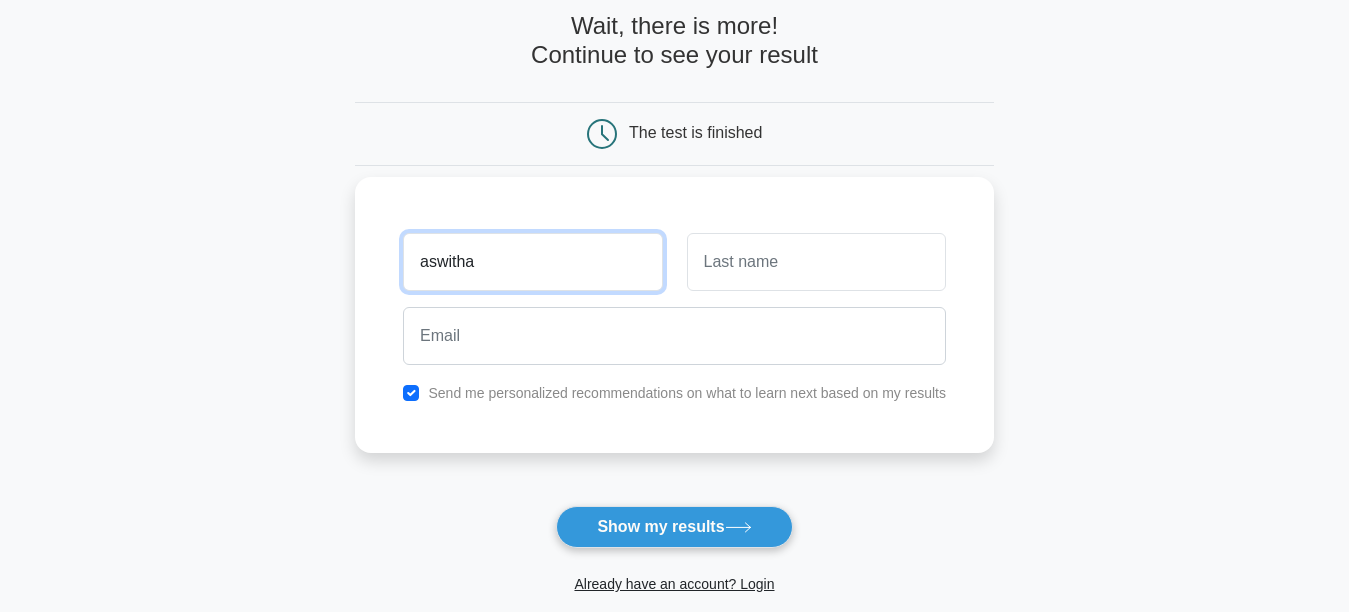 type on "aswitha" 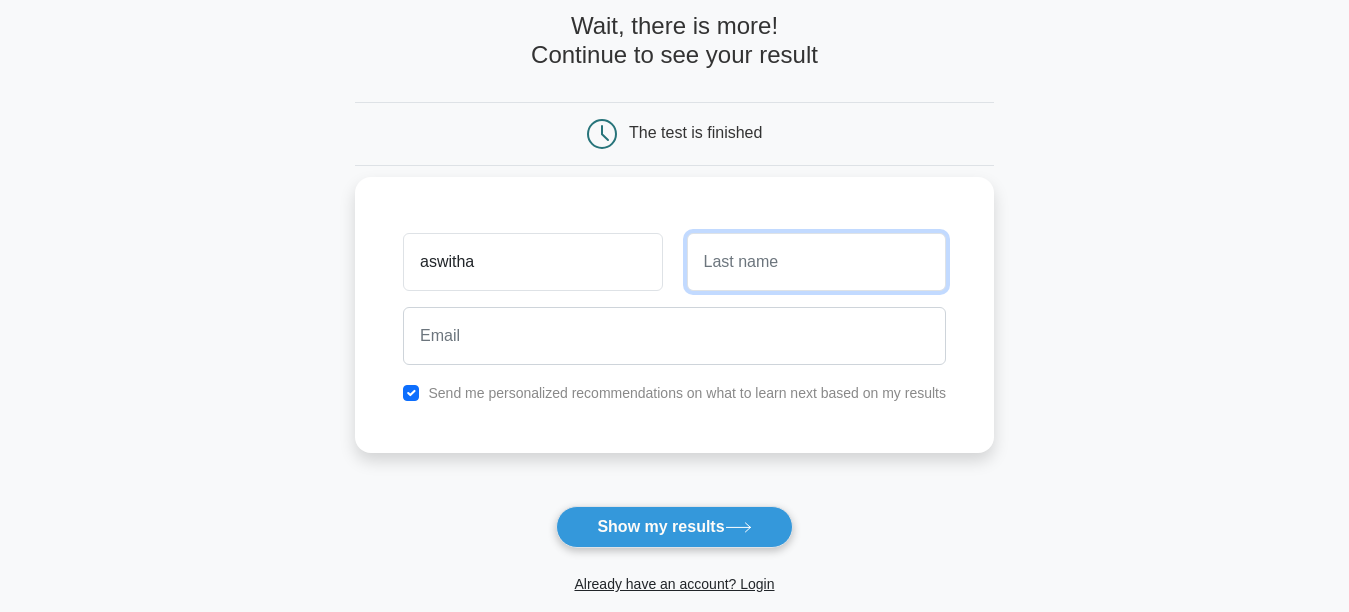 click at bounding box center [816, 262] 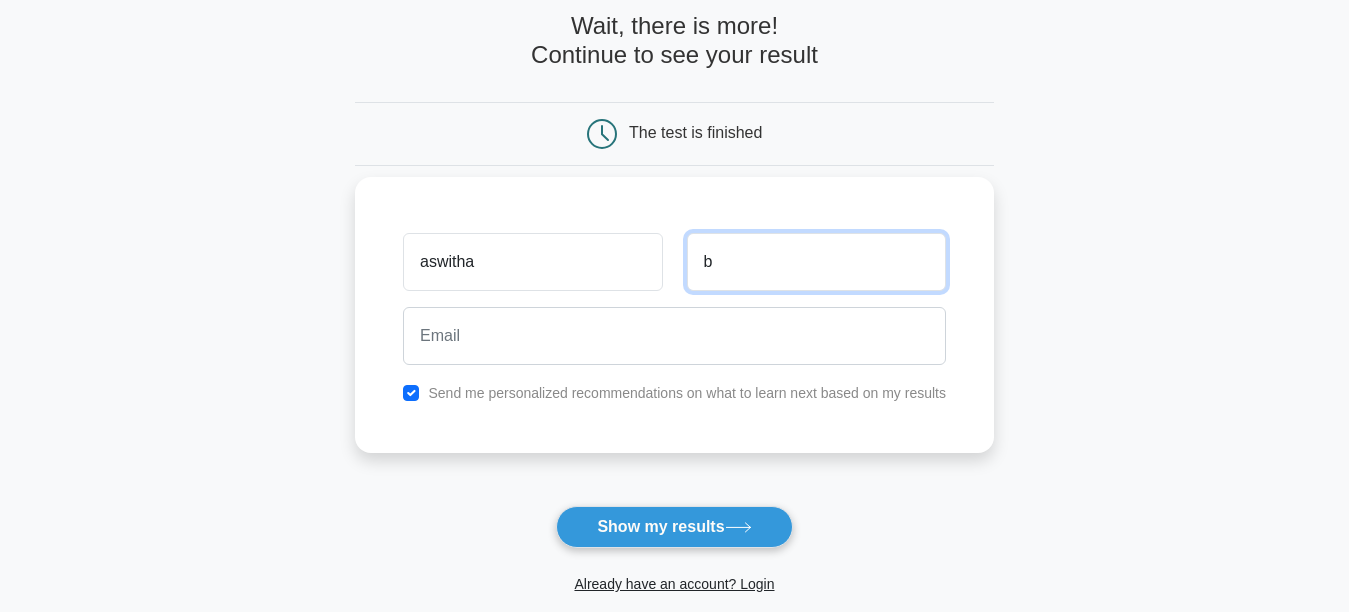 type on "b" 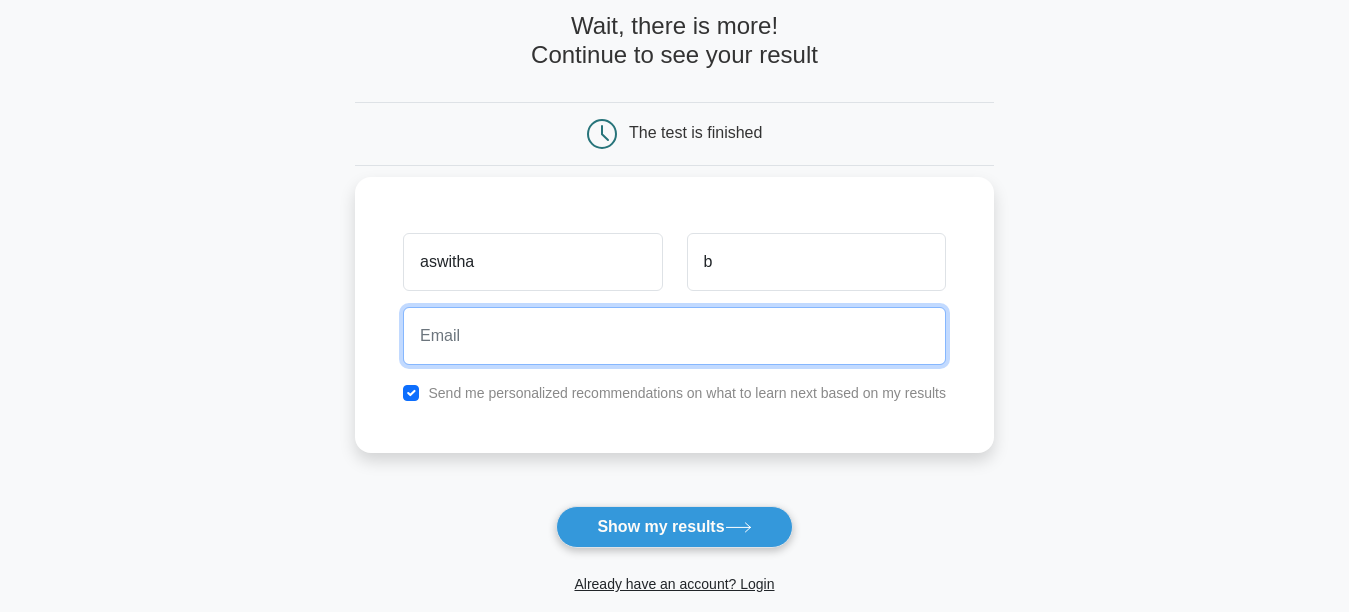 click at bounding box center (674, 336) 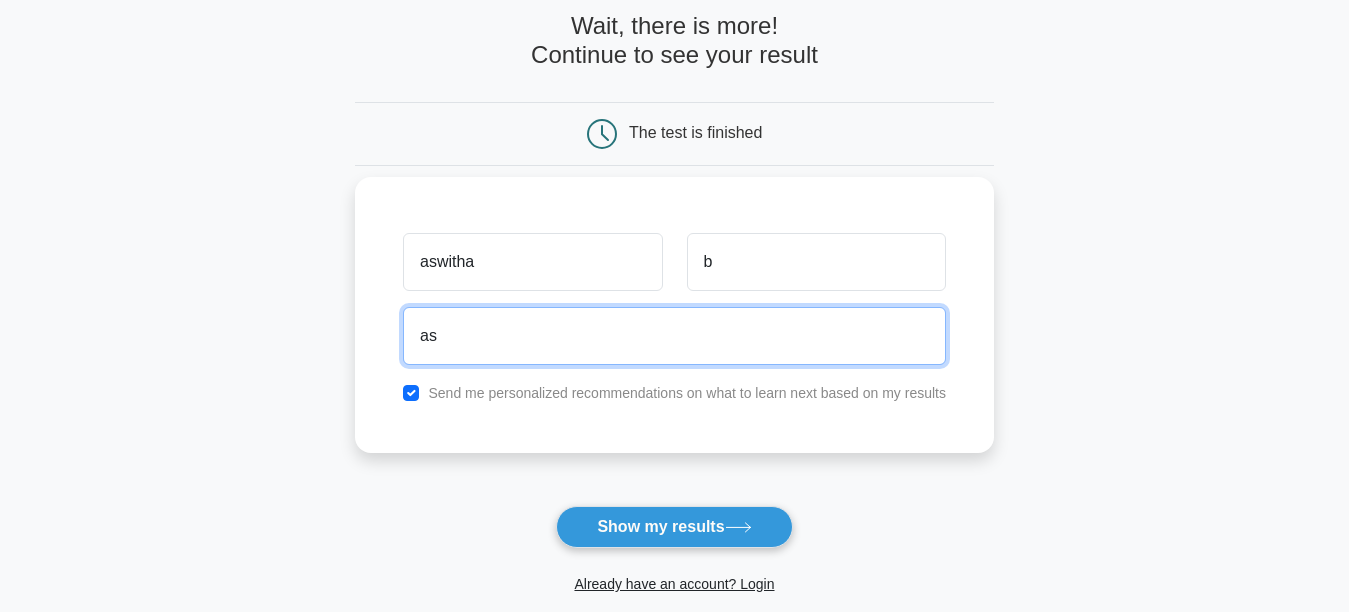 type on "aswithaaswi13@[EMAIL]" 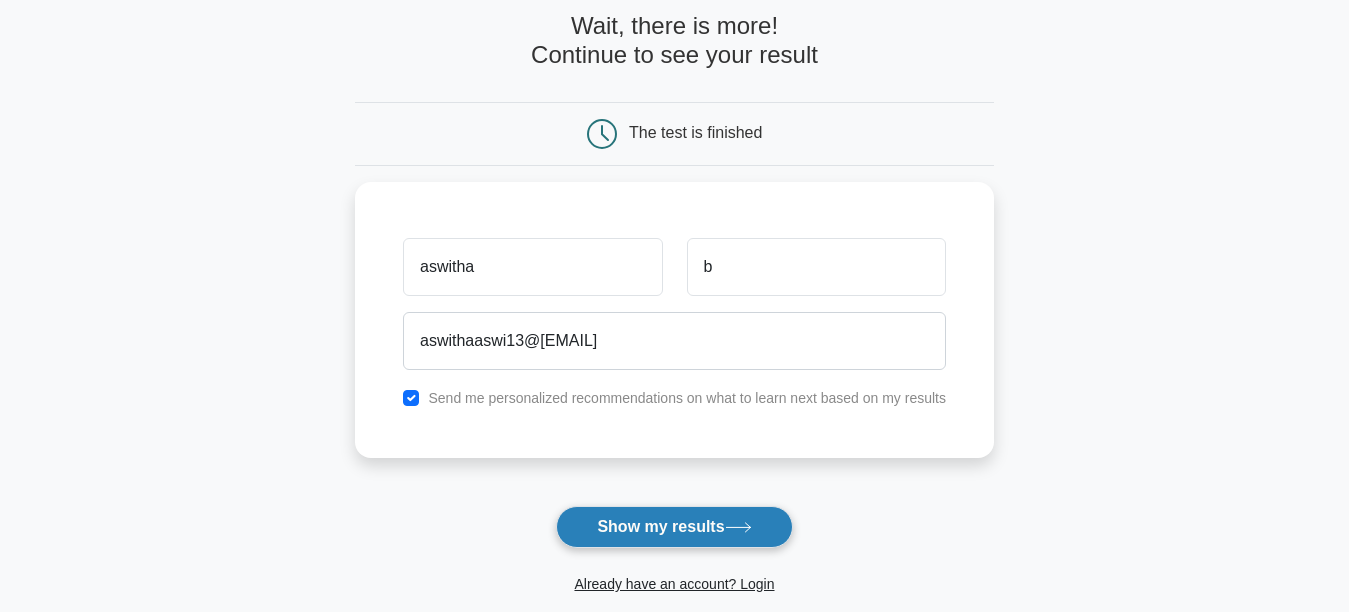 click on "Show my results" at bounding box center (674, 527) 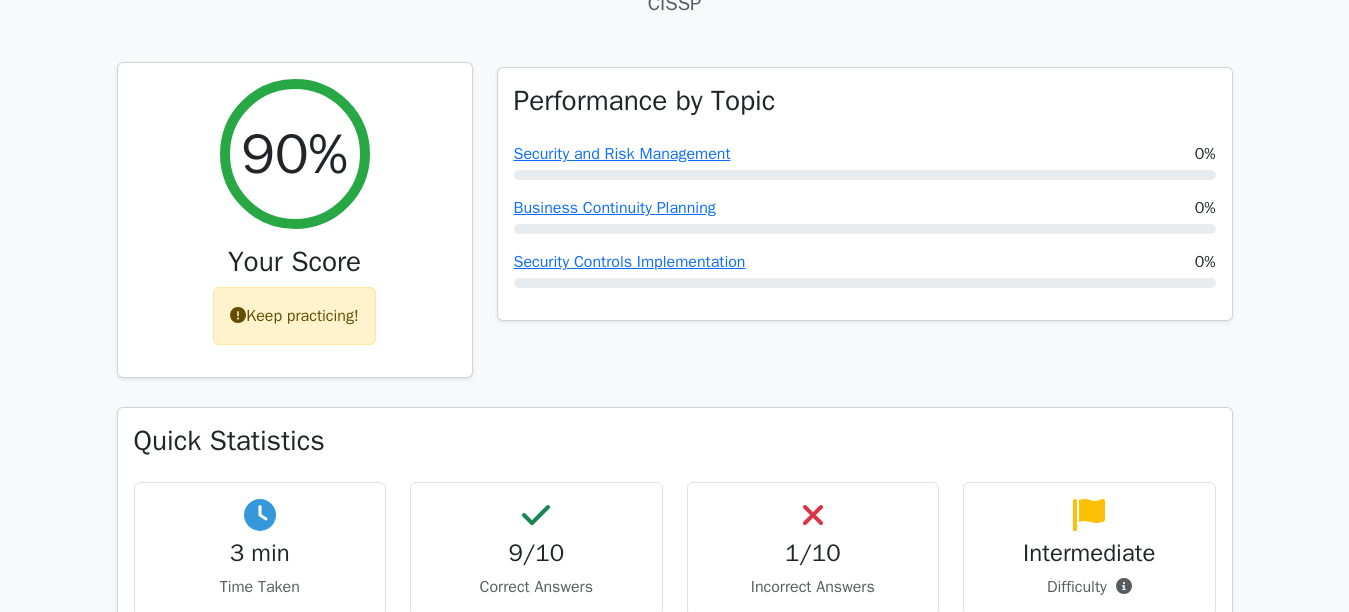 scroll, scrollTop: 700, scrollLeft: 0, axis: vertical 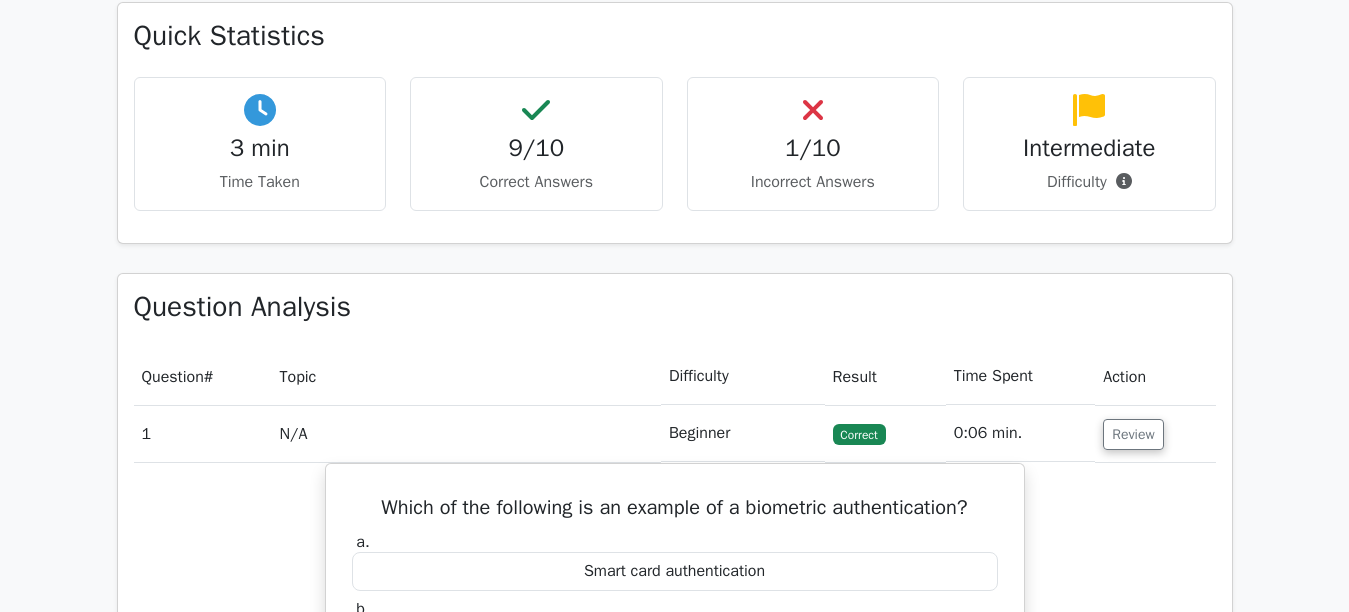 click on "1/10
Incorrect Answers" at bounding box center (813, 144) 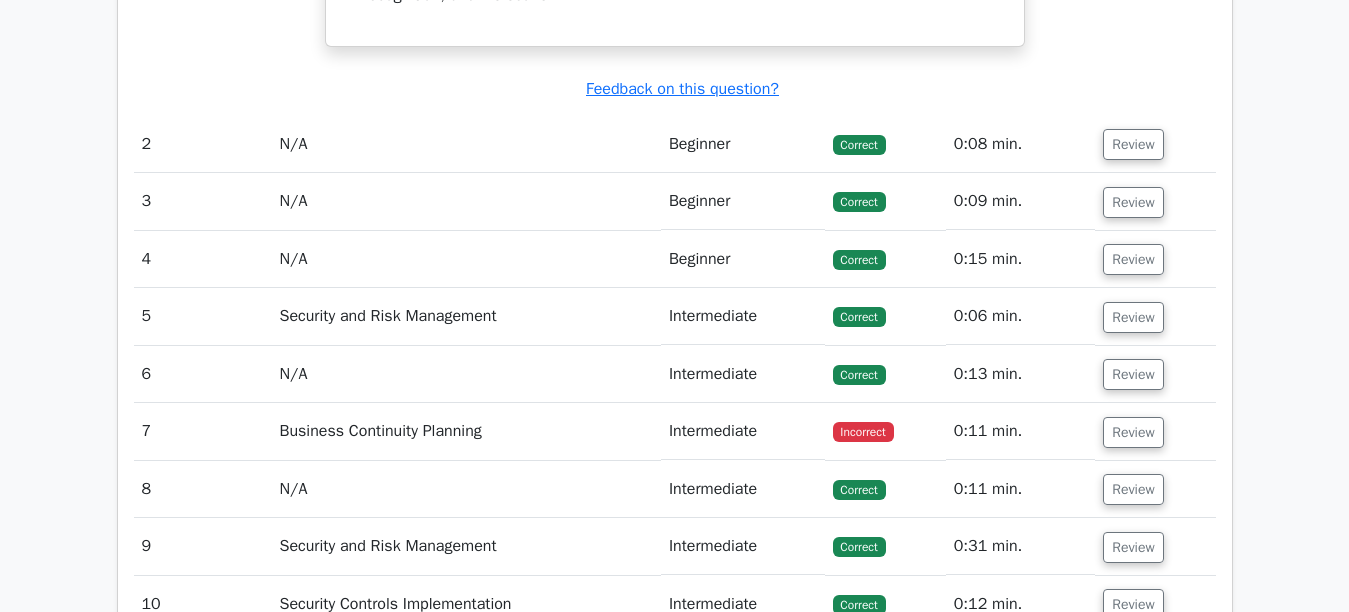 scroll, scrollTop: 2100, scrollLeft: 0, axis: vertical 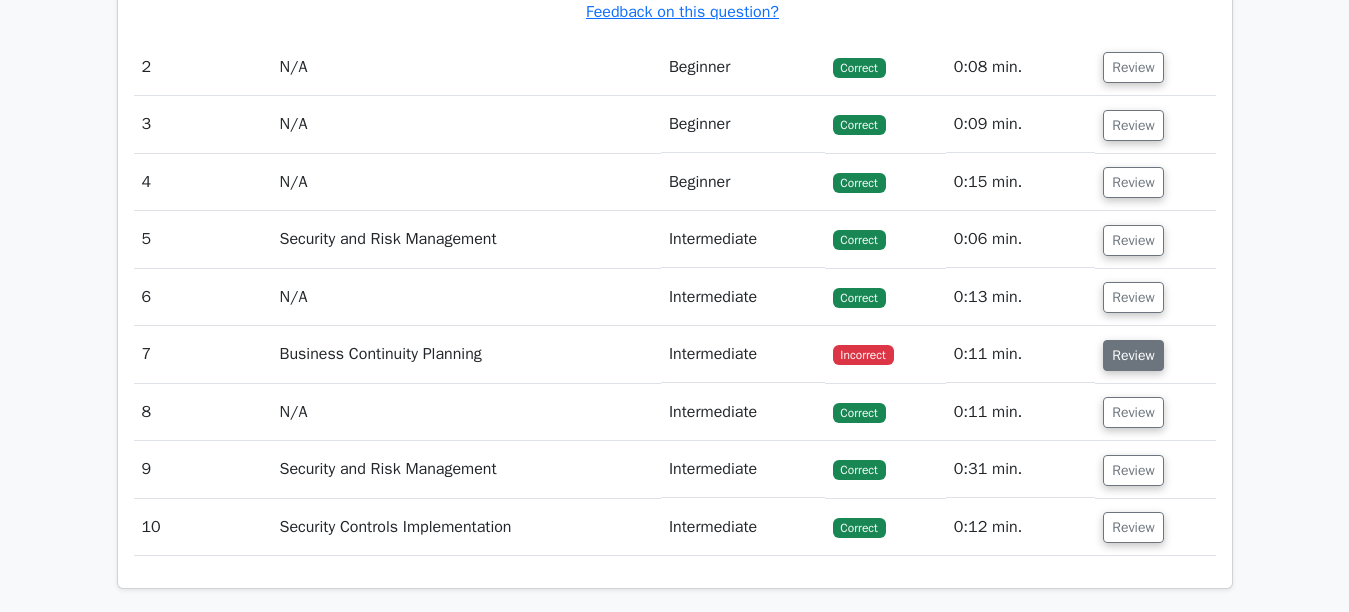 click on "Review" at bounding box center (1133, 355) 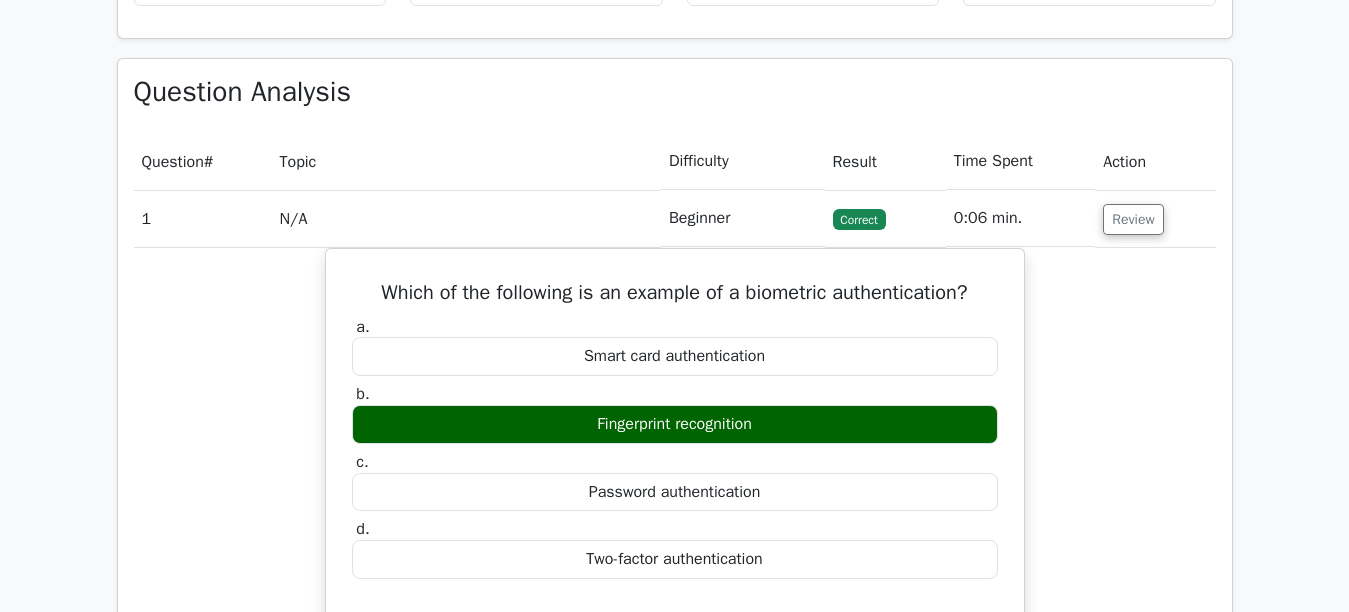 scroll, scrollTop: 927, scrollLeft: 0, axis: vertical 